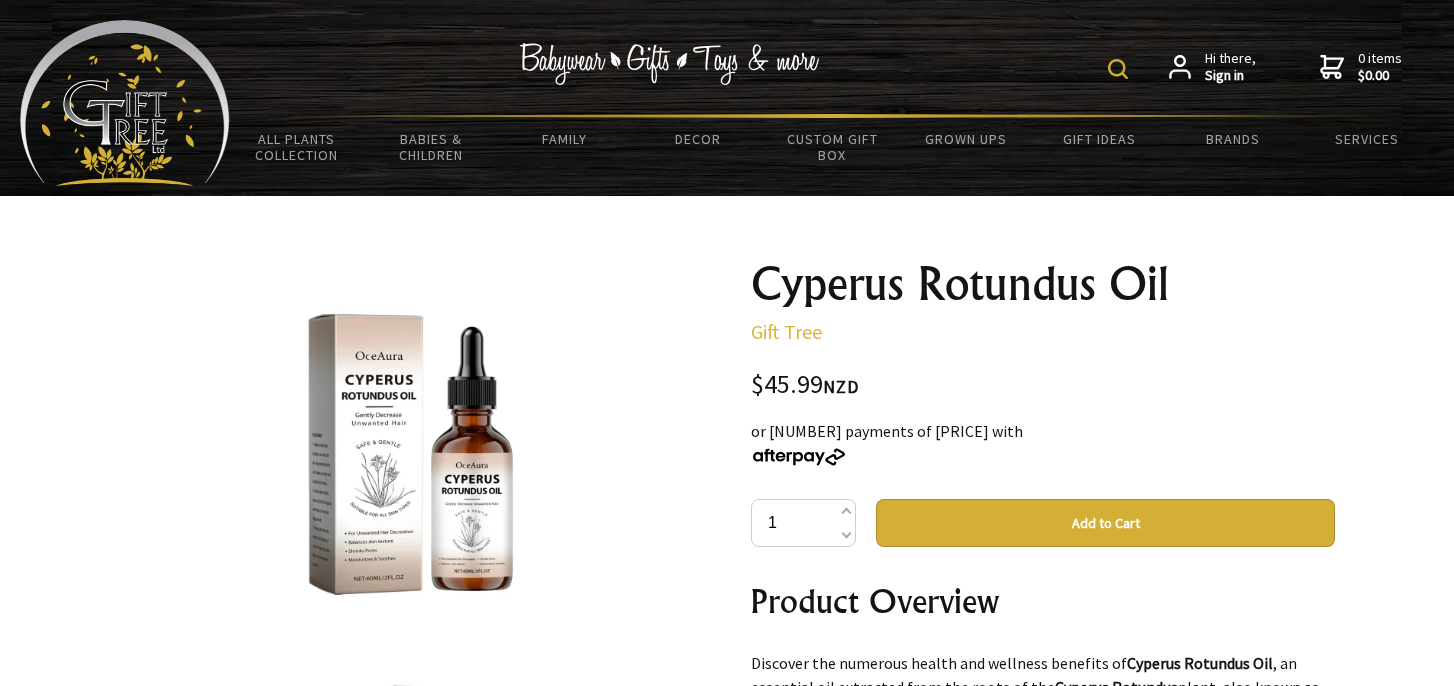 scroll, scrollTop: 400, scrollLeft: 0, axis: vertical 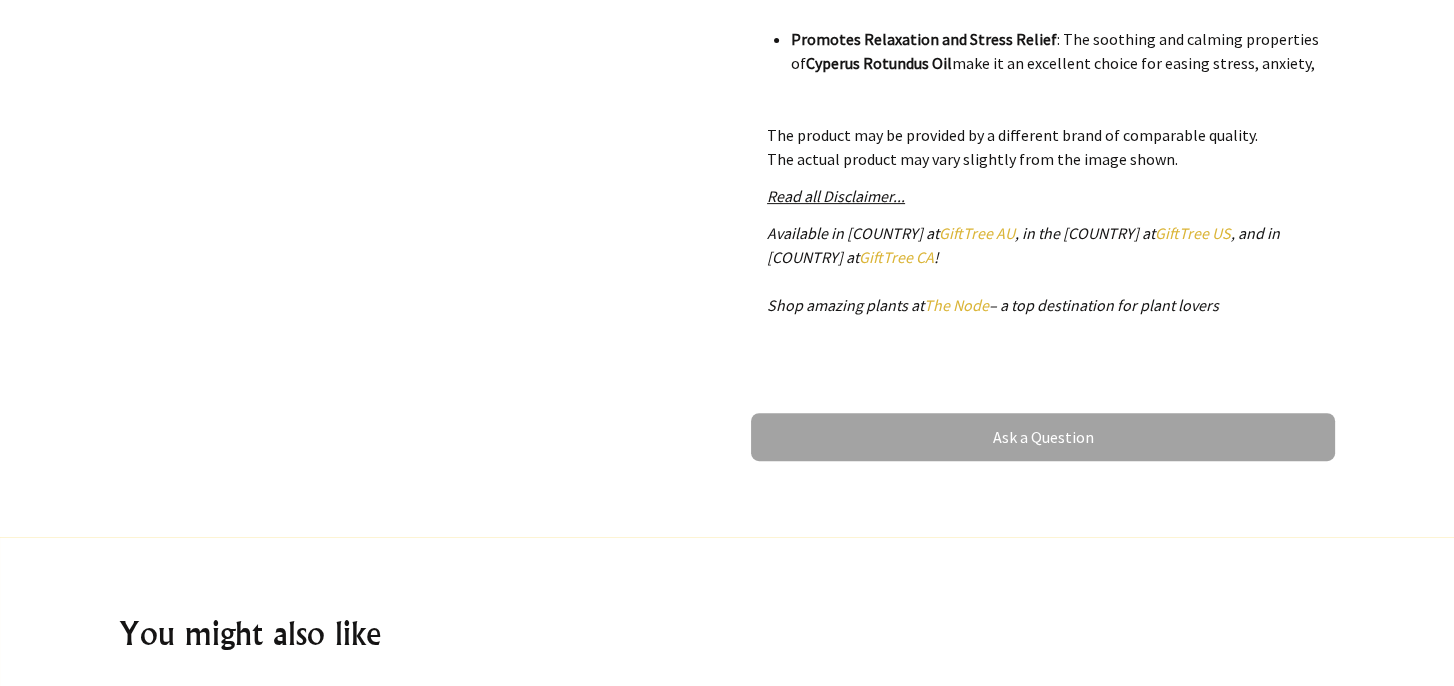 click on "Ask a Question" at bounding box center [1043, 437] 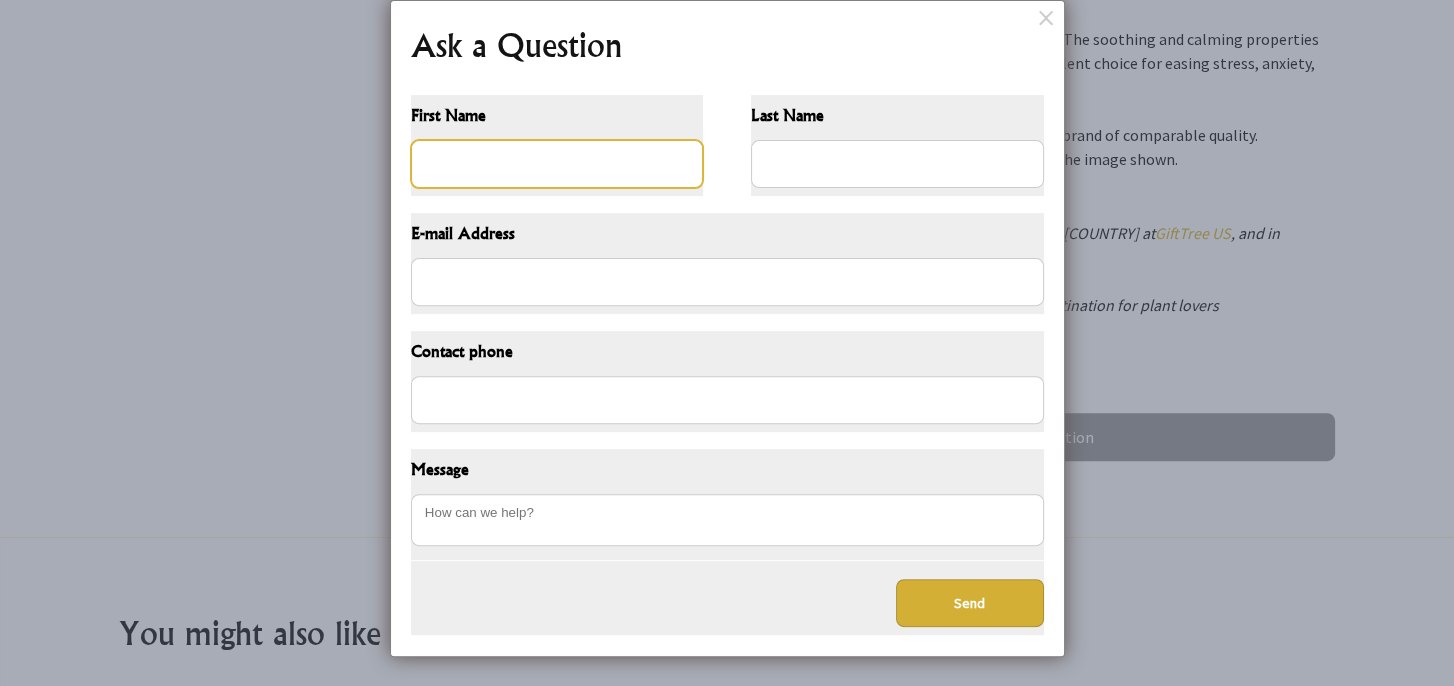 click at bounding box center (557, 164) 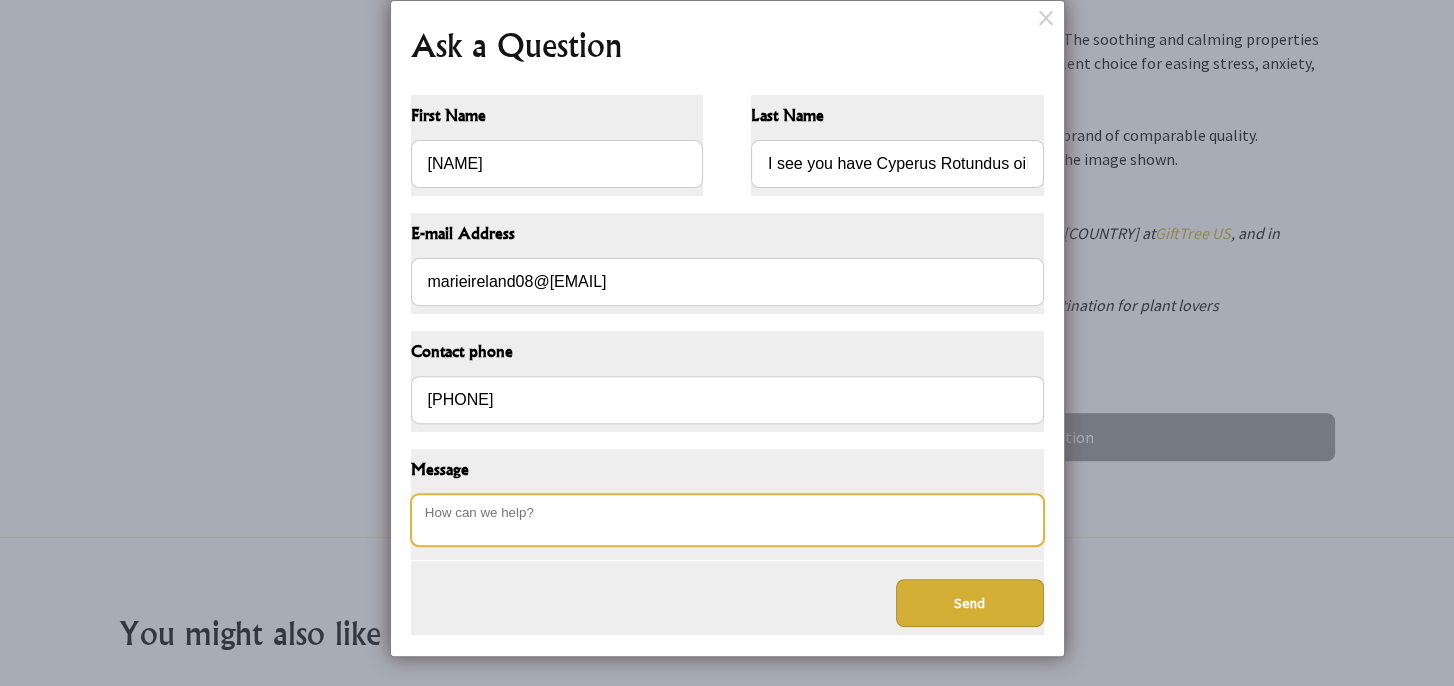 click at bounding box center [727, 520] 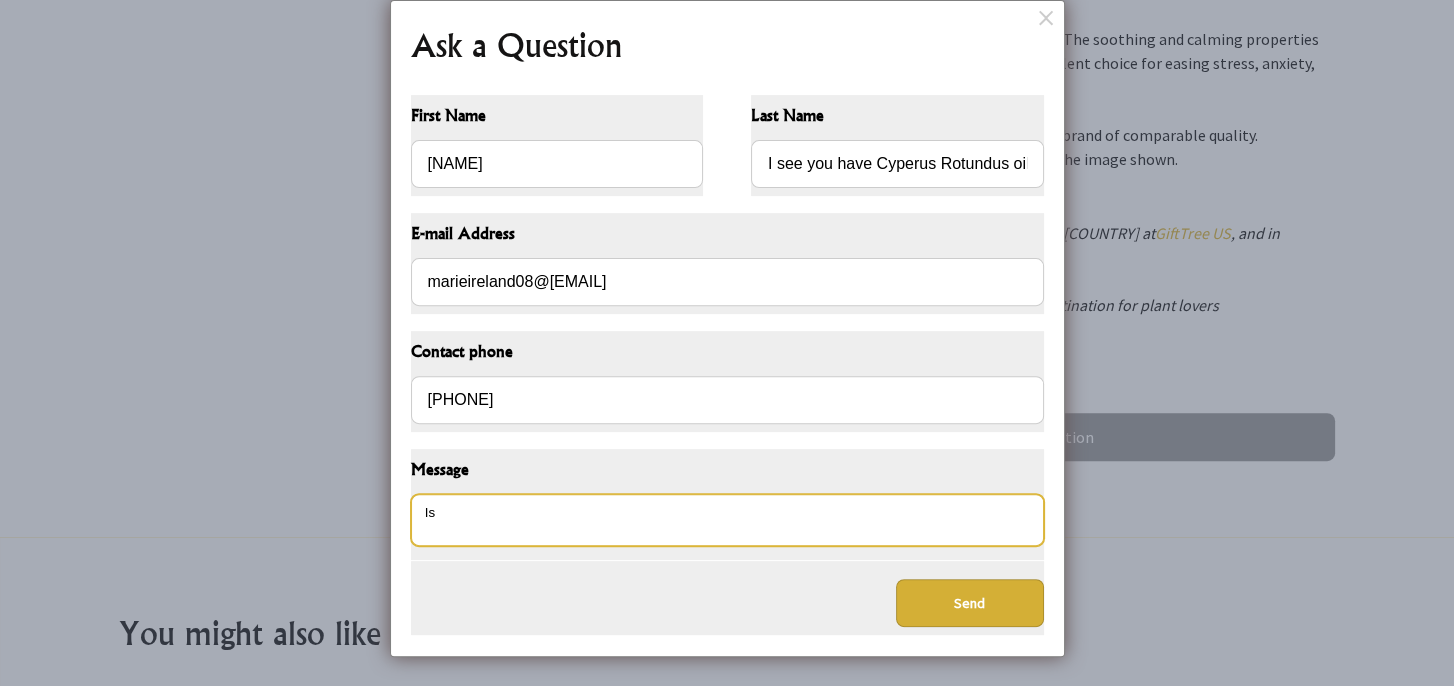 paste on "Cyperus Rotundus hair removal oil [COUNTRY]" 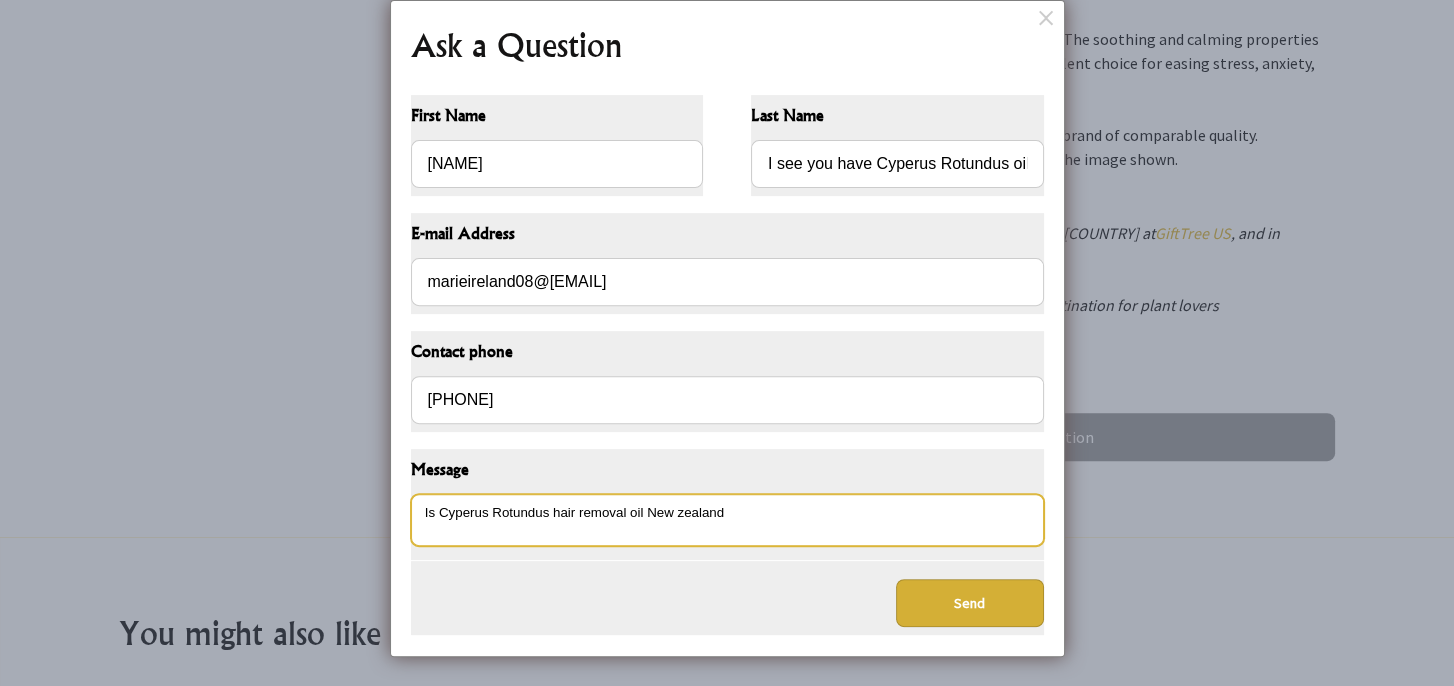 drag, startPoint x: 735, startPoint y: 503, endPoint x: 646, endPoint y: 498, distance: 89.140335 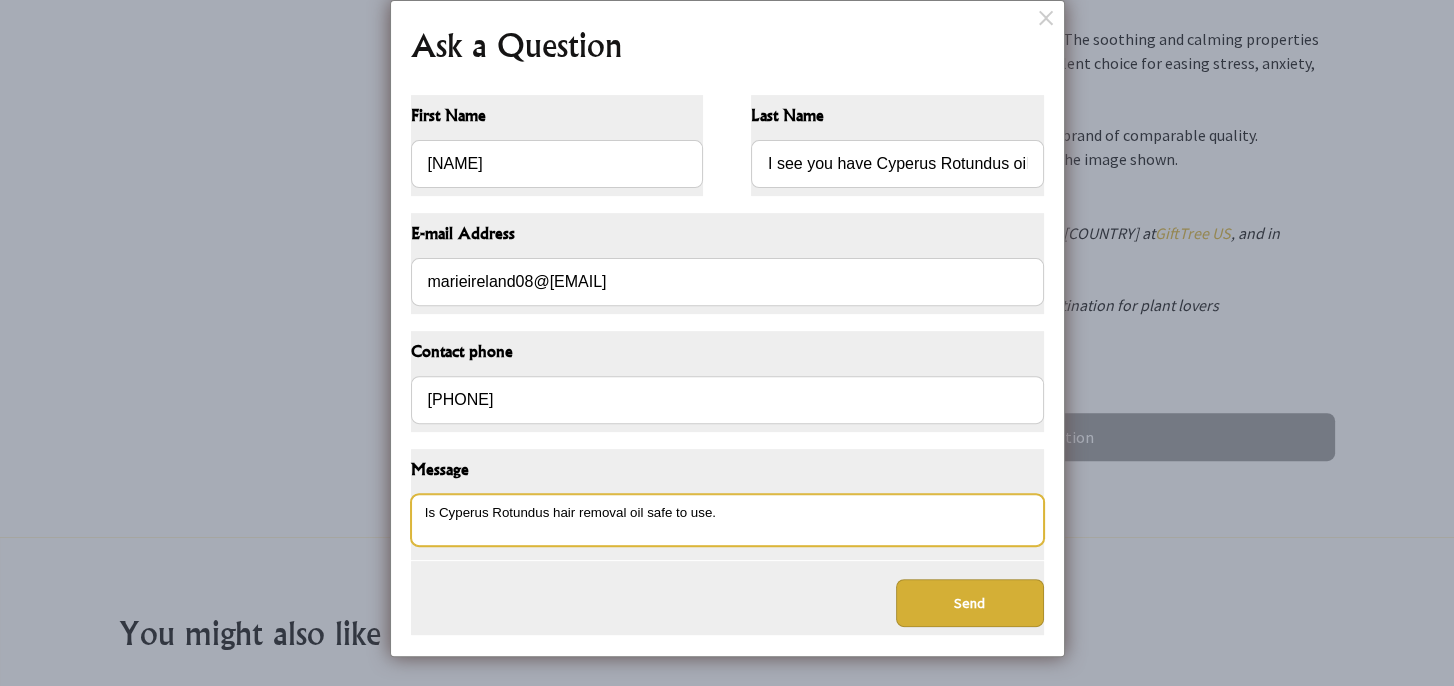 click on "Is Cyperus Rotundus hair removal oil safe to use." at bounding box center (727, 520) 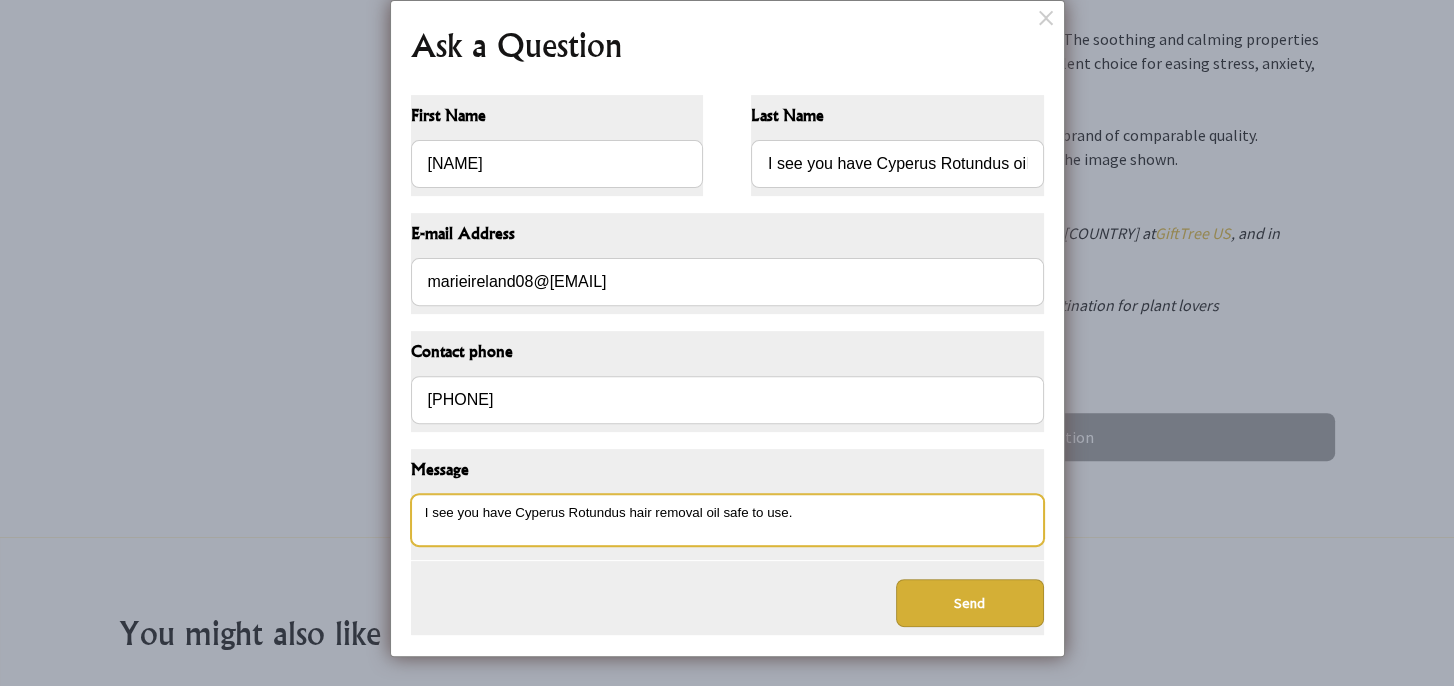 click on "I see you have Cyperus Rotundus hair removal oil safe to use." at bounding box center (727, 520) 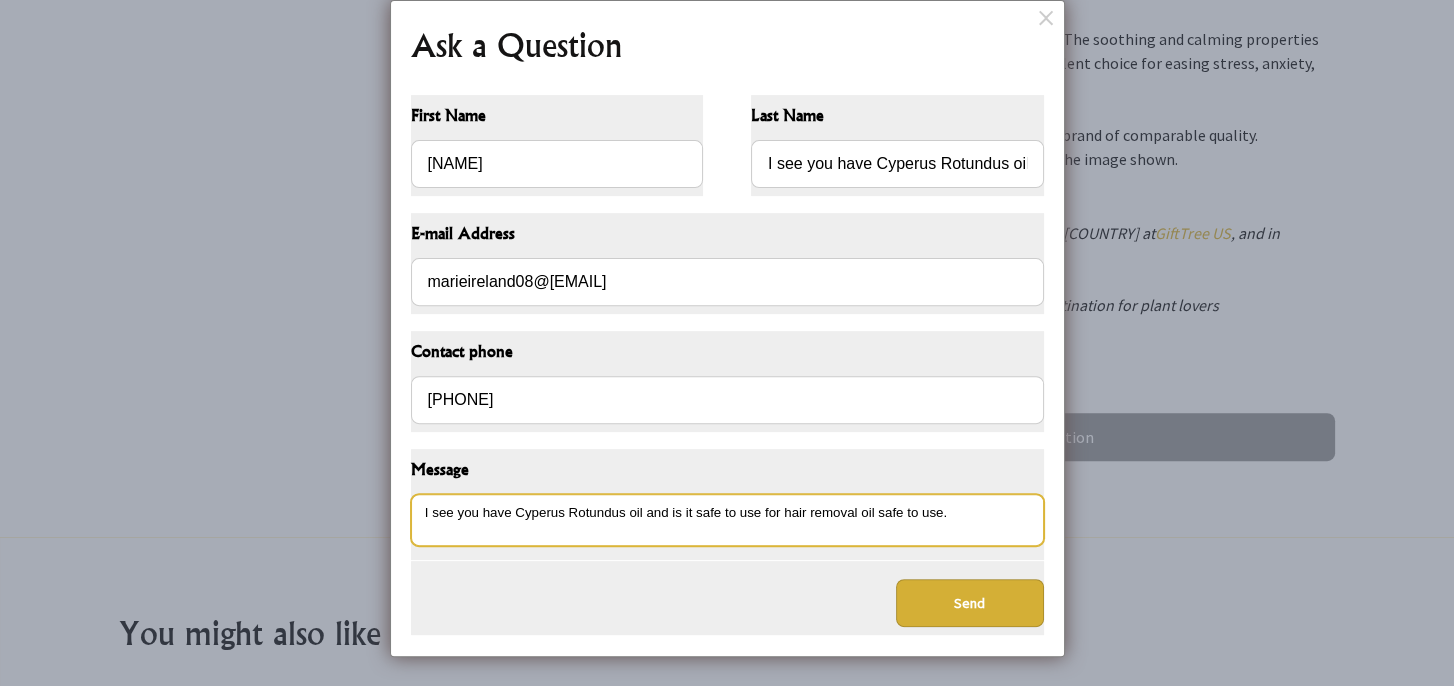 drag, startPoint x: 945, startPoint y: 505, endPoint x: 875, endPoint y: 506, distance: 70.00714 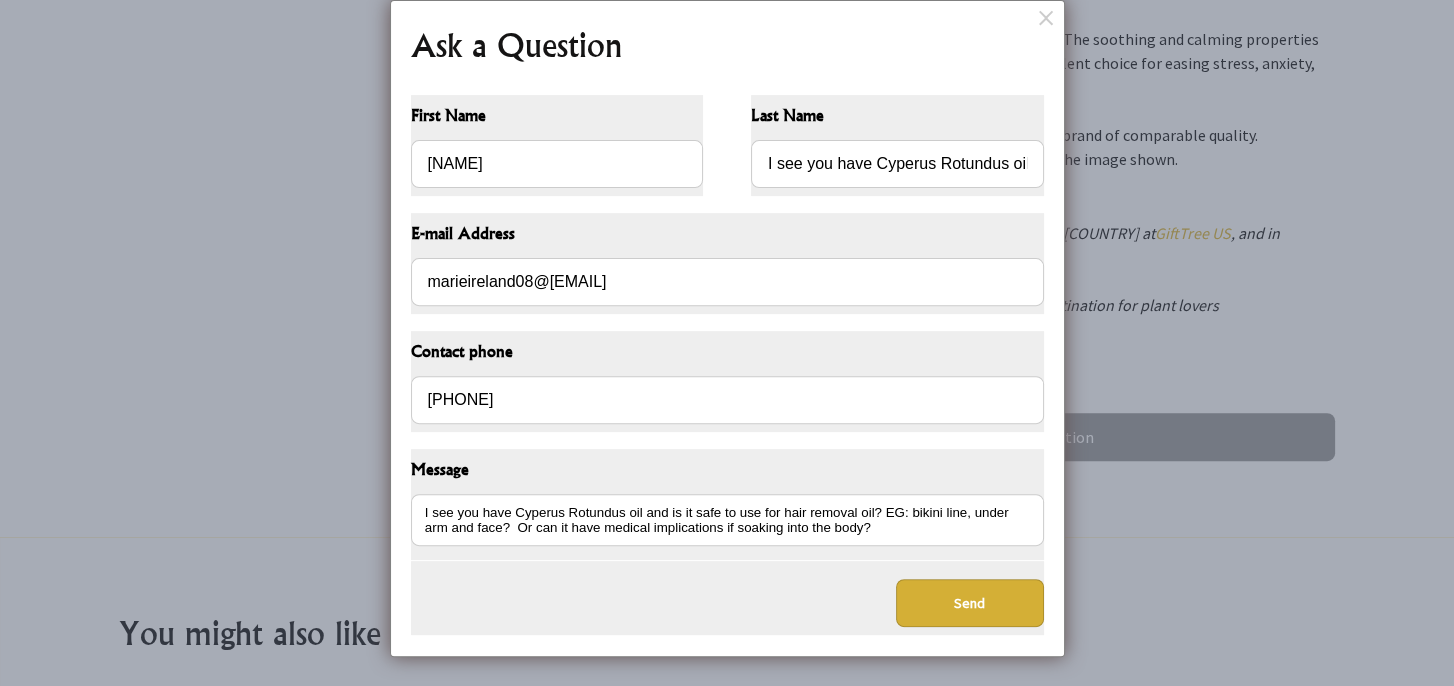 type on "I see you have Cyperus Rotundus oil and is it safe to use for hair removal oil? EG: bikini line, under arm and face?  Or can it have medical implications if soaking into the body?" 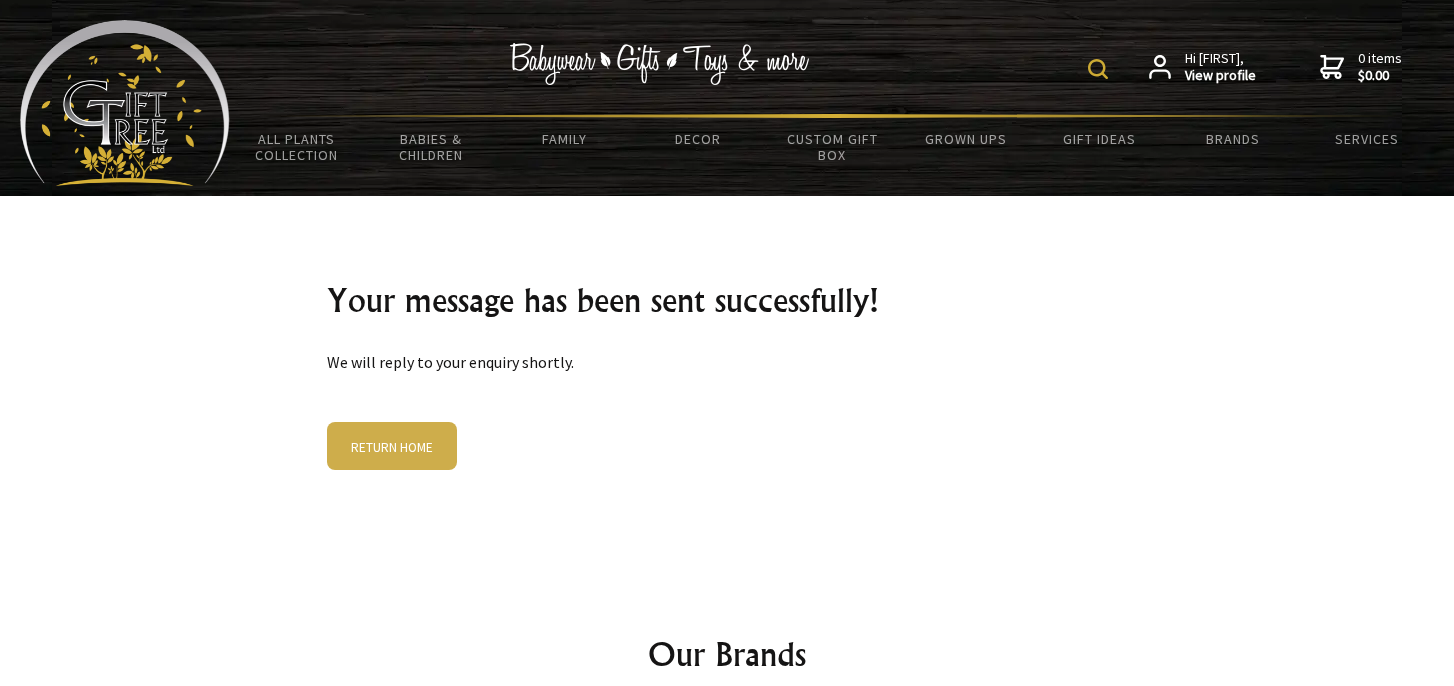 scroll, scrollTop: 0, scrollLeft: 0, axis: both 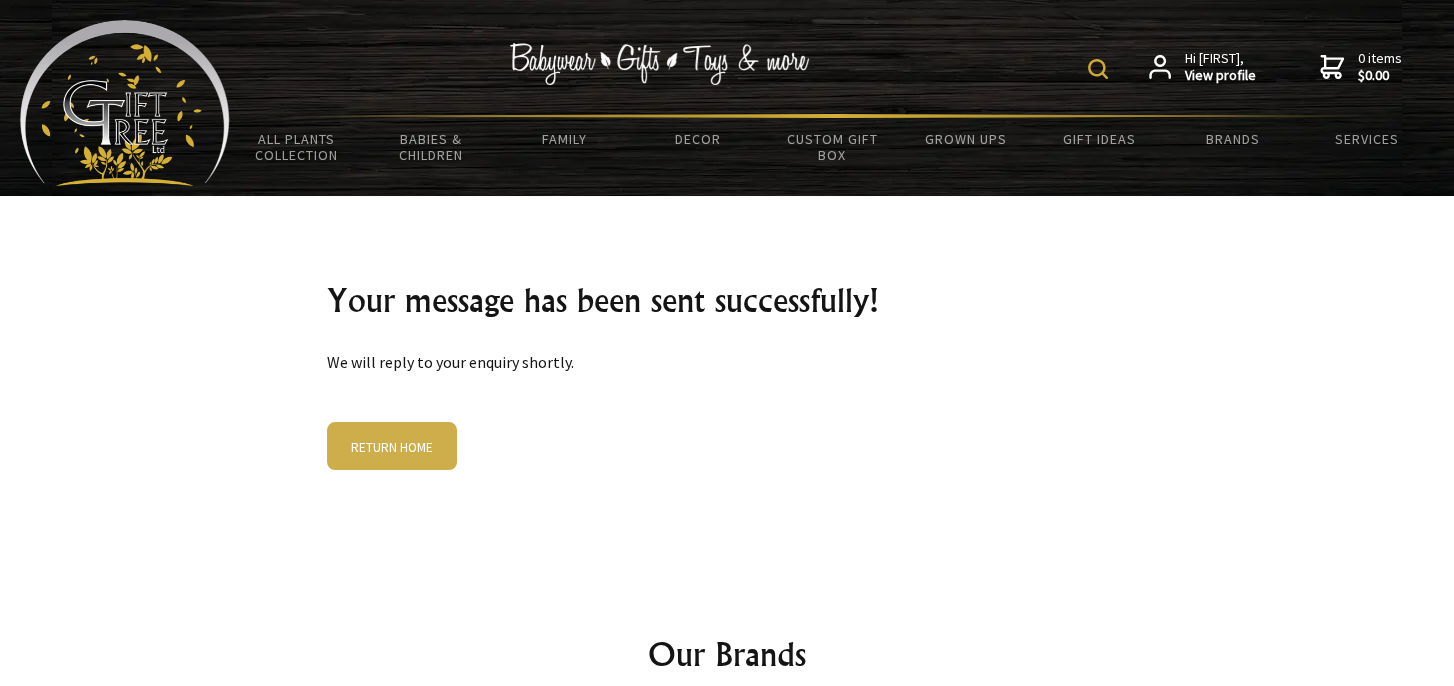 click on "View profile" at bounding box center [1220, 76] 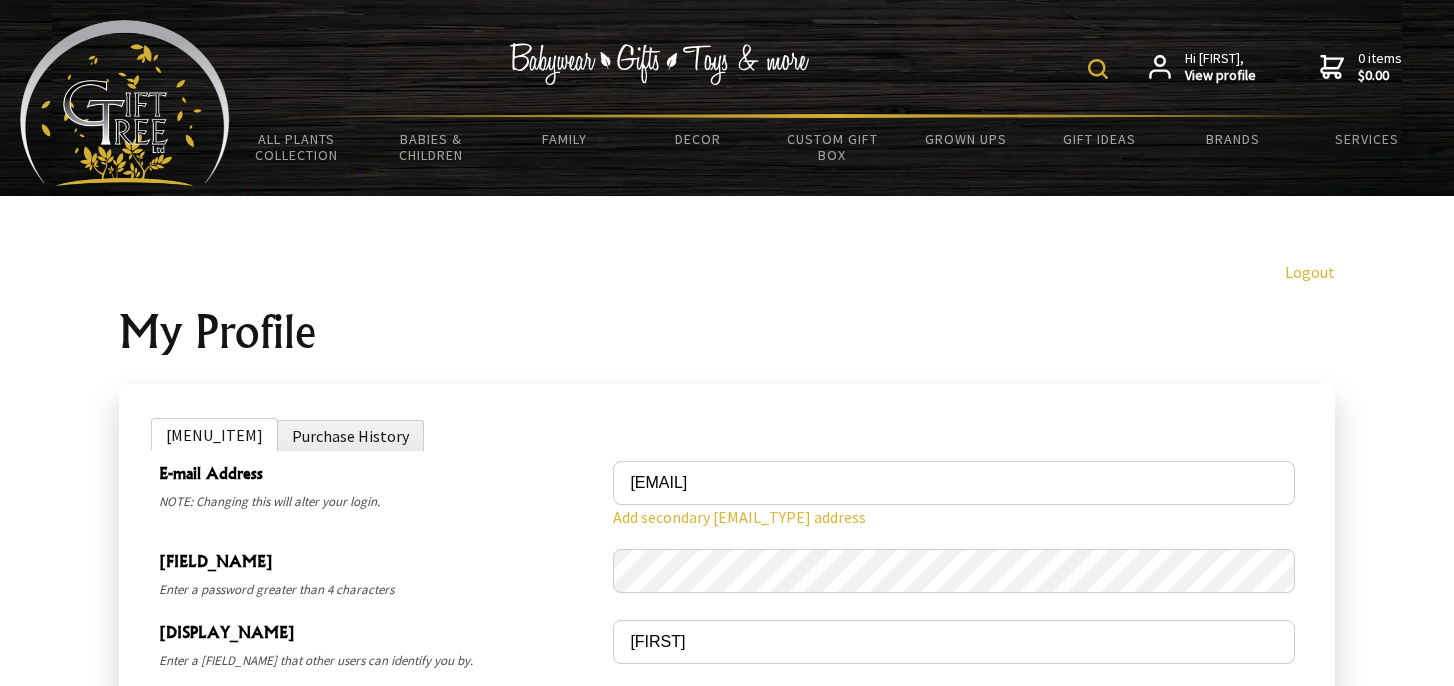 scroll, scrollTop: 0, scrollLeft: 0, axis: both 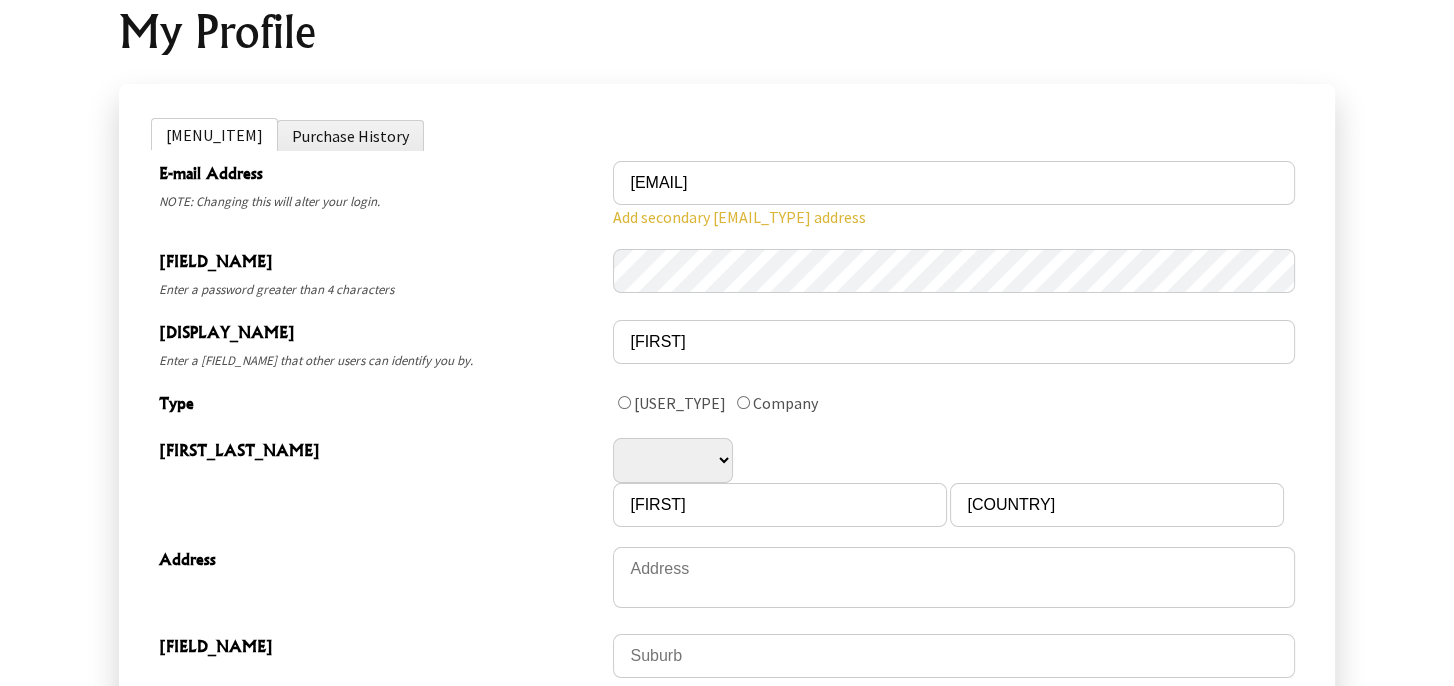 click on "Purchase History" at bounding box center (350, 135) 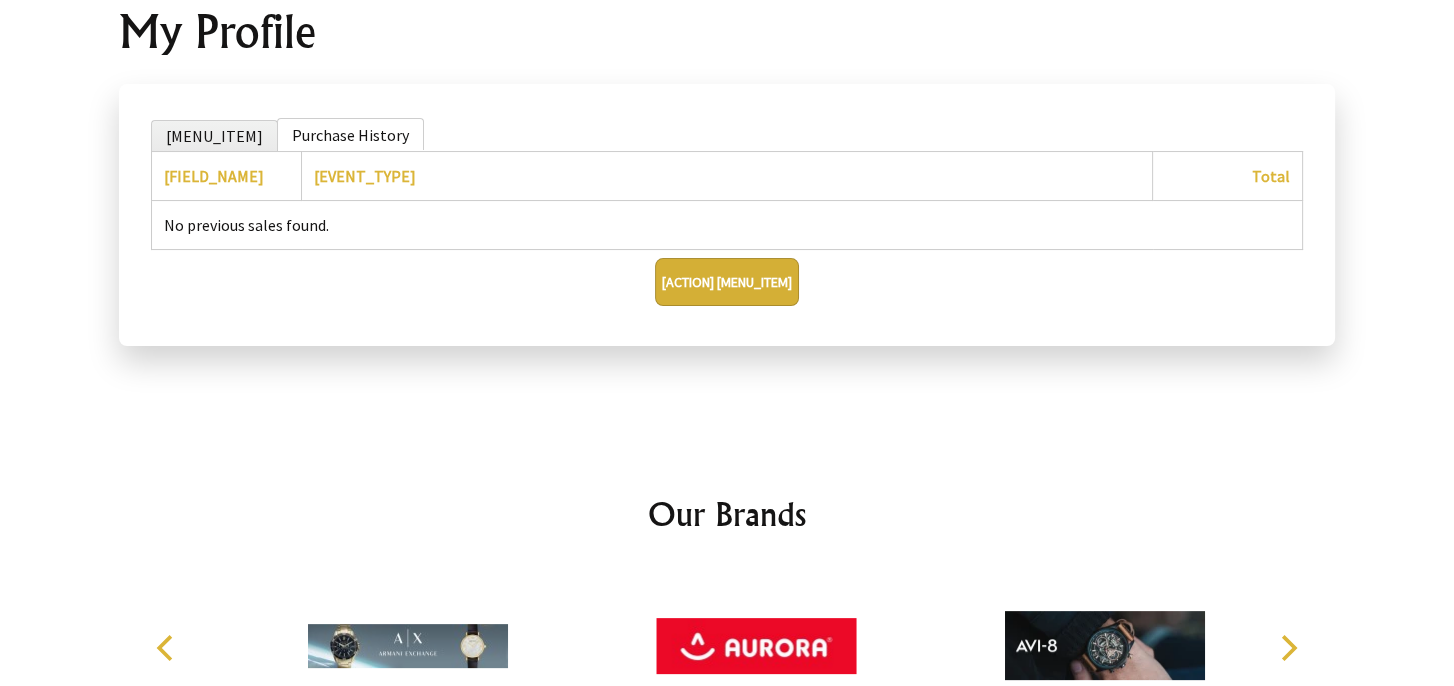 click on "My Information" at bounding box center [214, 135] 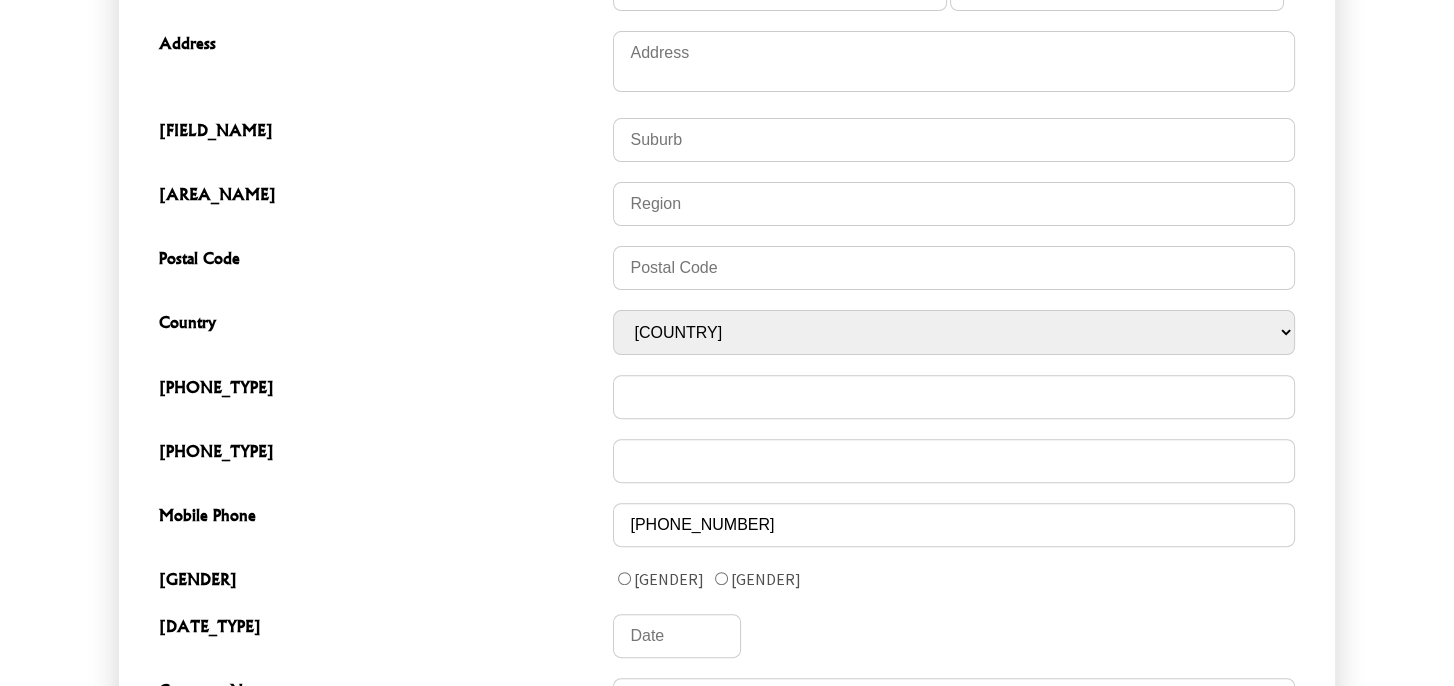 scroll, scrollTop: 800, scrollLeft: 0, axis: vertical 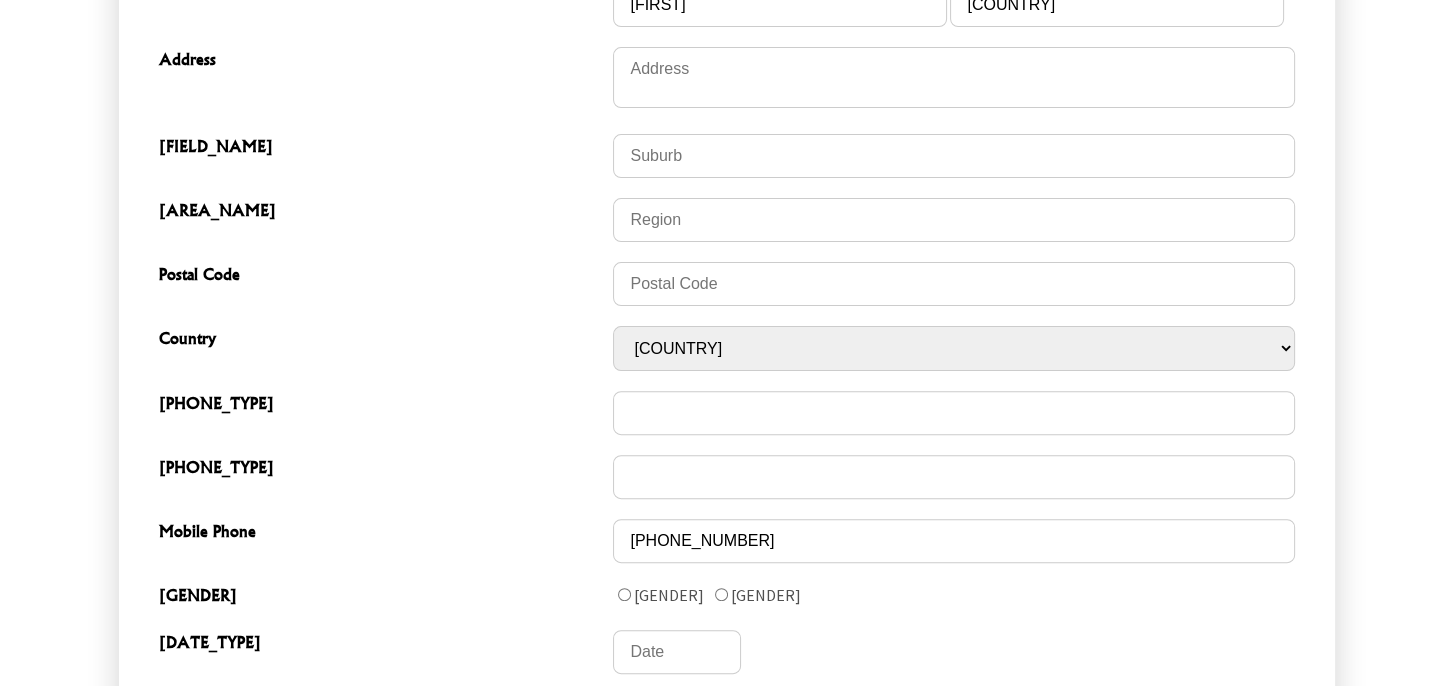click at bounding box center (721, 594) 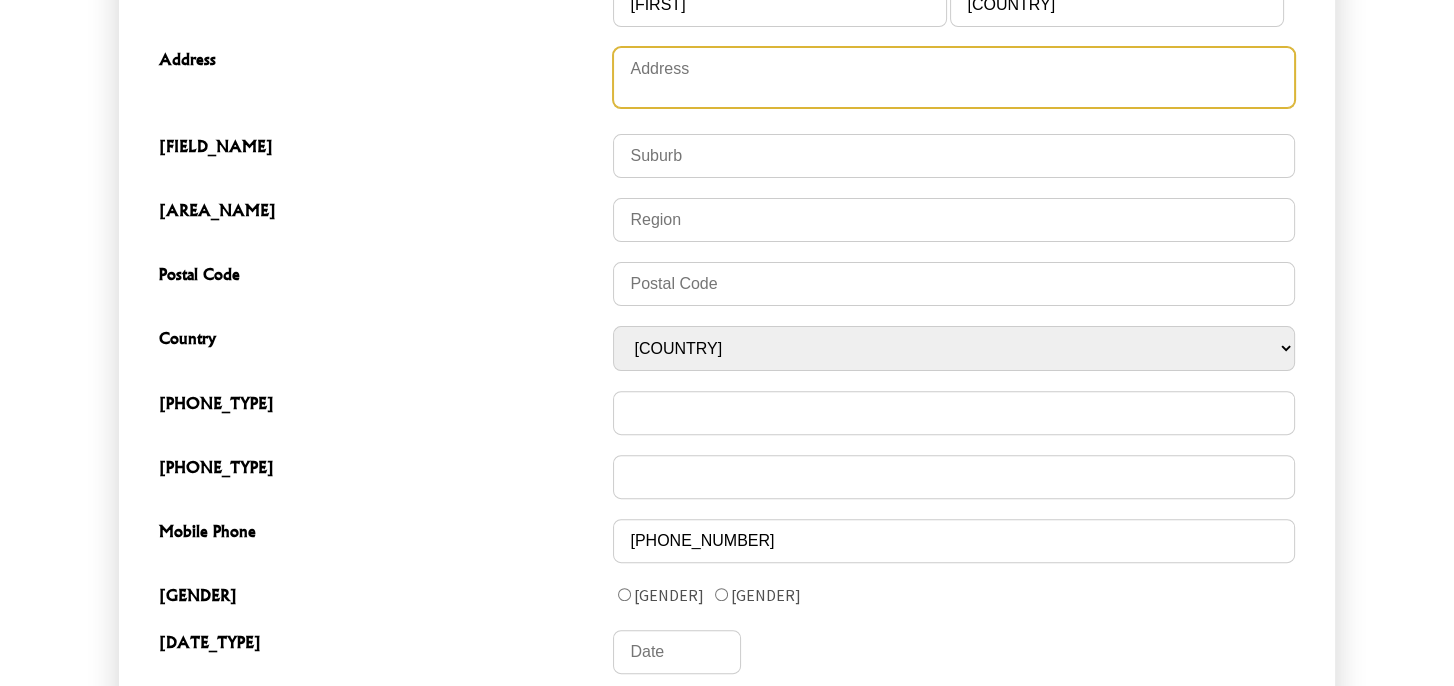 click at bounding box center [954, 77] 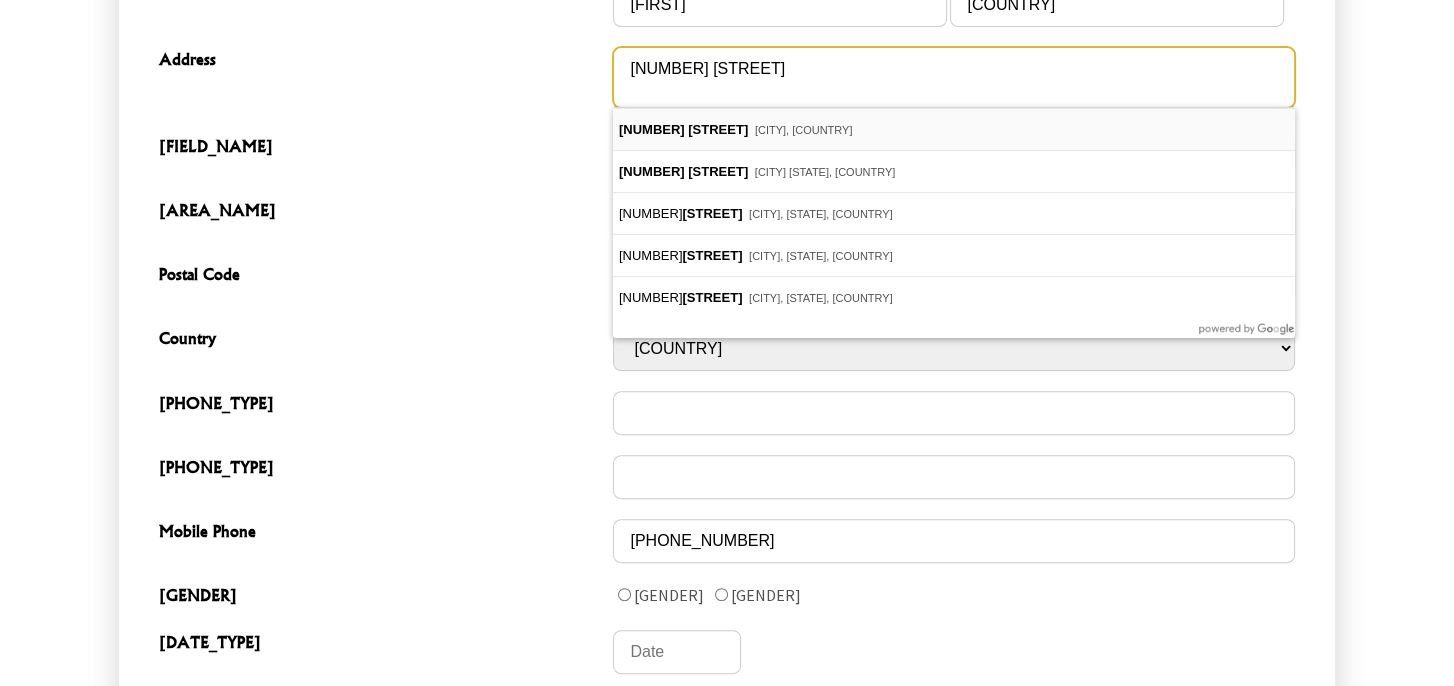 type on "73 Big Flat Road" 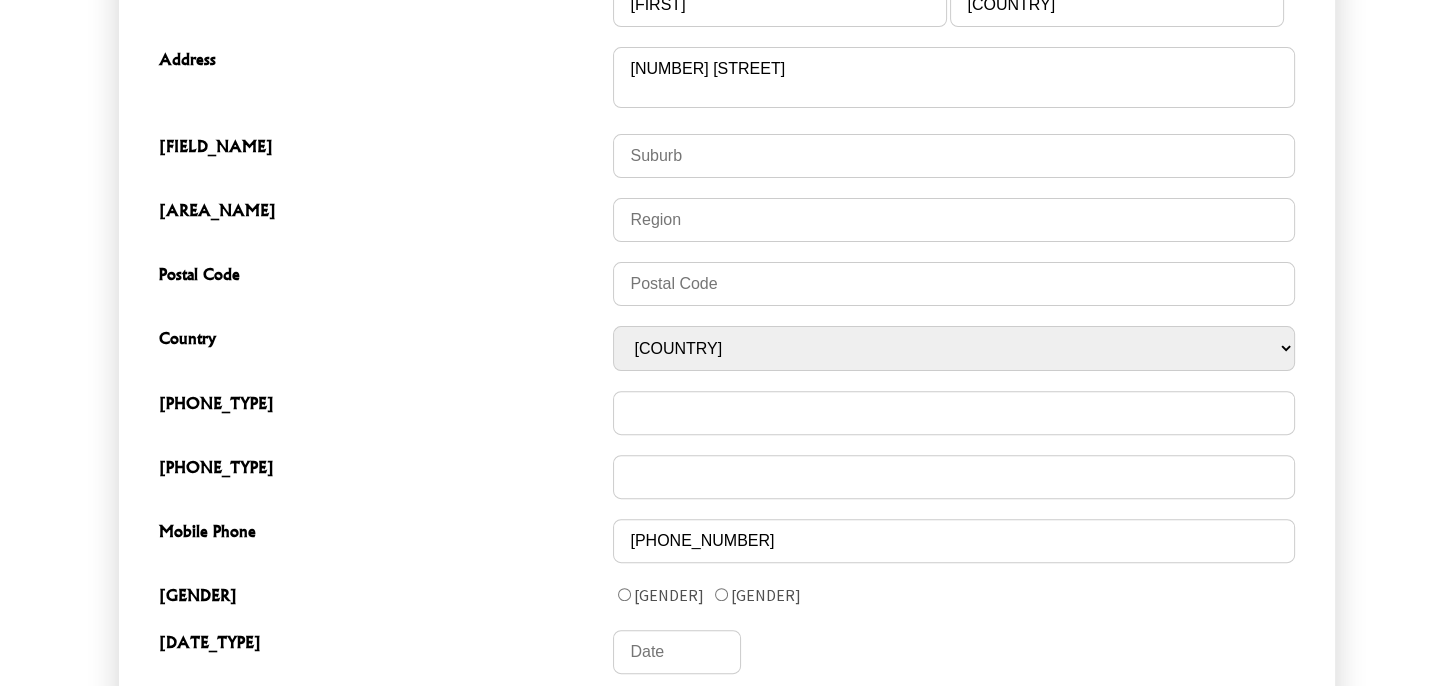 type on "Waiharara" 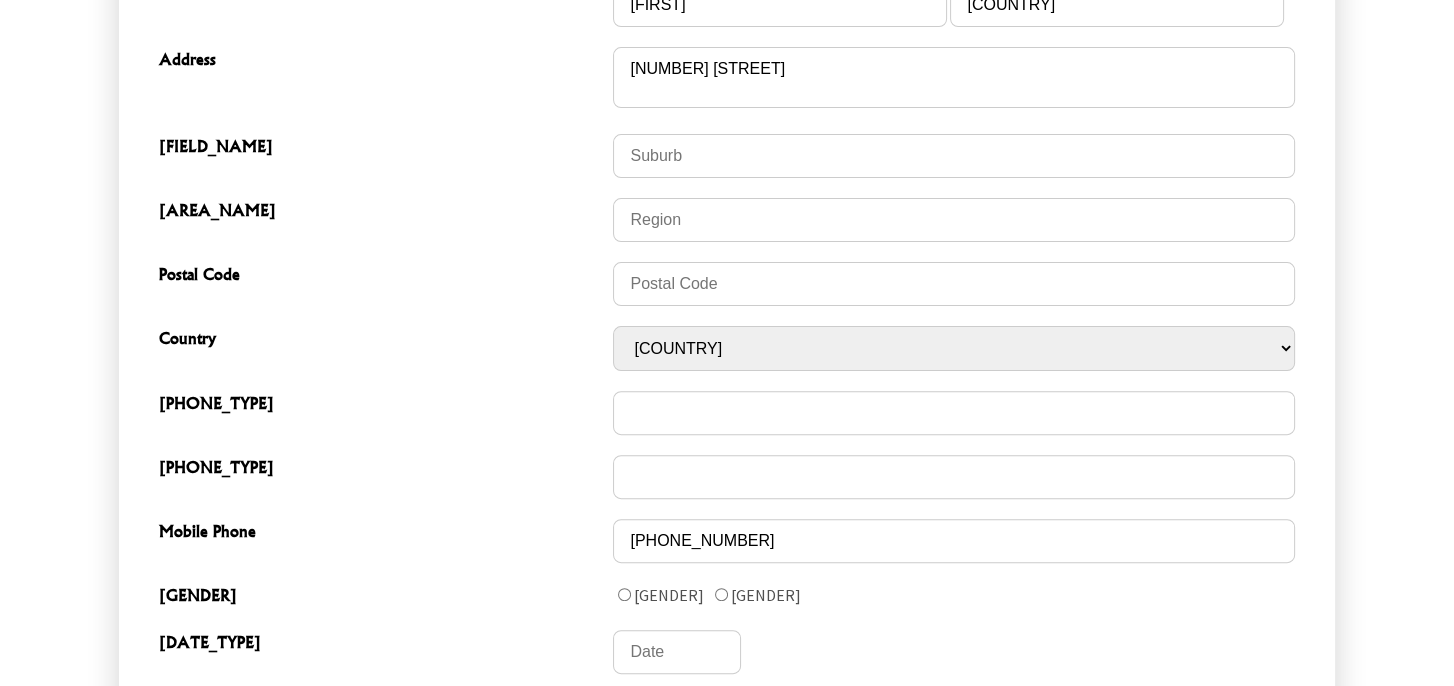 type on "0484" 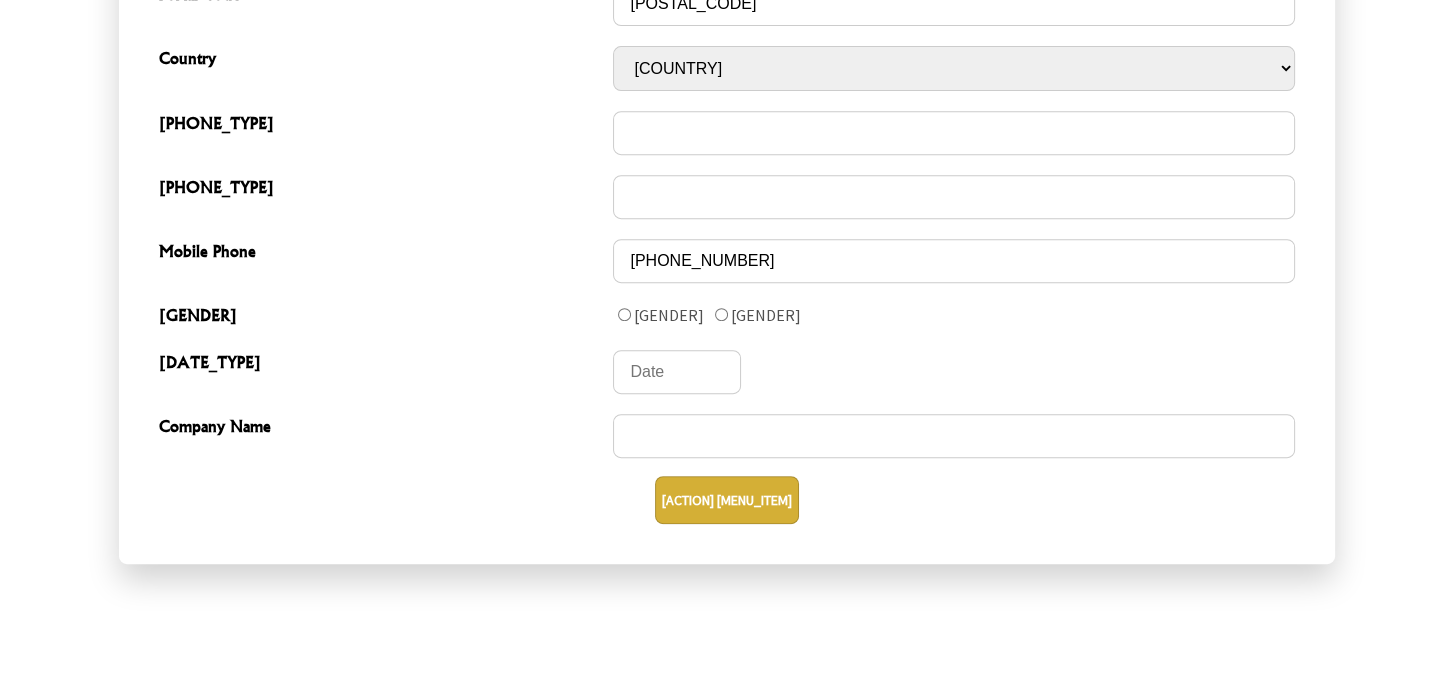 scroll, scrollTop: 1100, scrollLeft: 0, axis: vertical 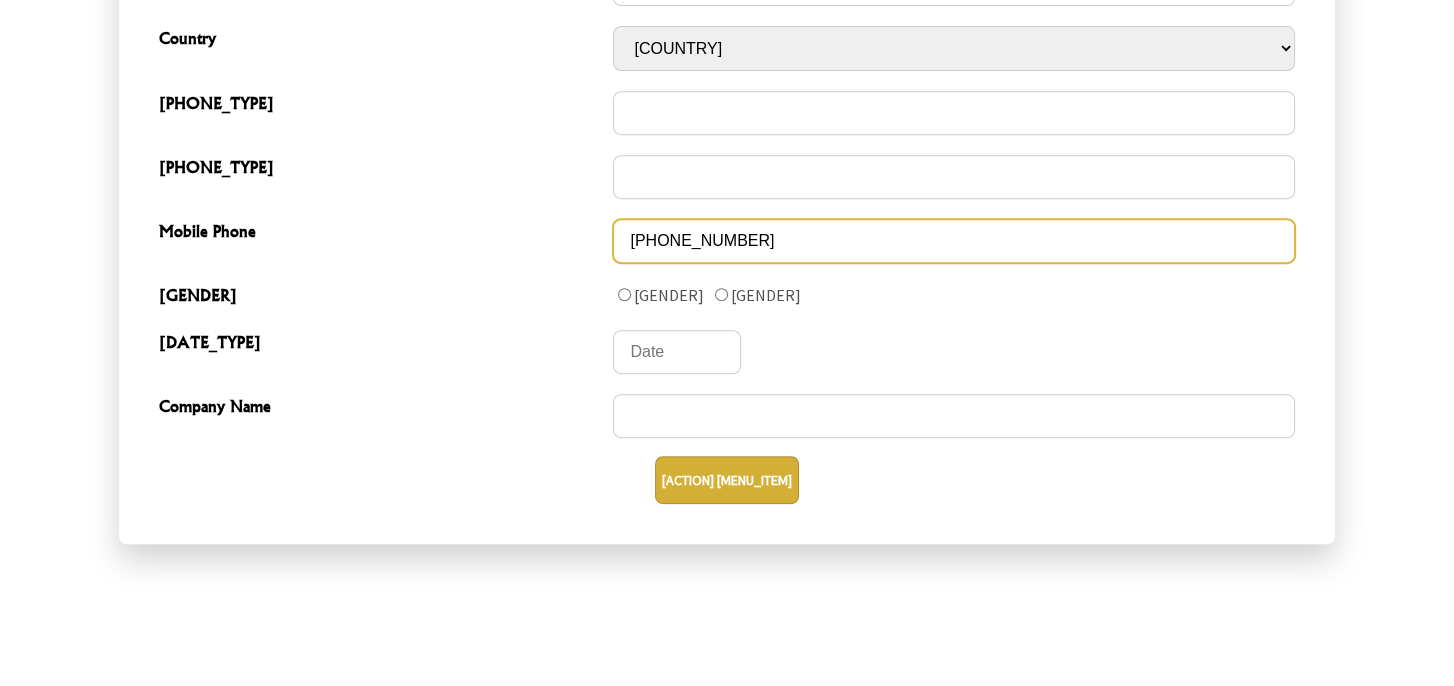 drag, startPoint x: 759, startPoint y: 235, endPoint x: 539, endPoint y: 239, distance: 220.03636 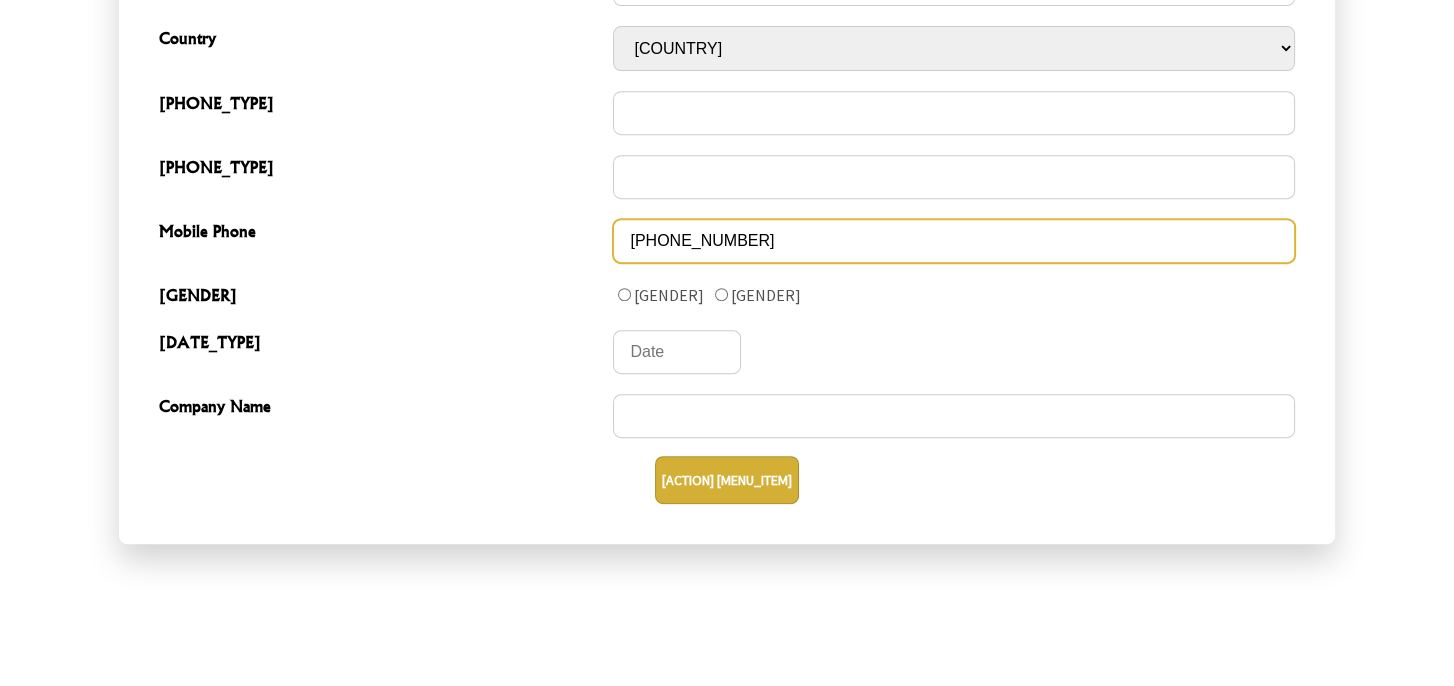 click on "Mobile Phone
02108119033" at bounding box center (727, 241) 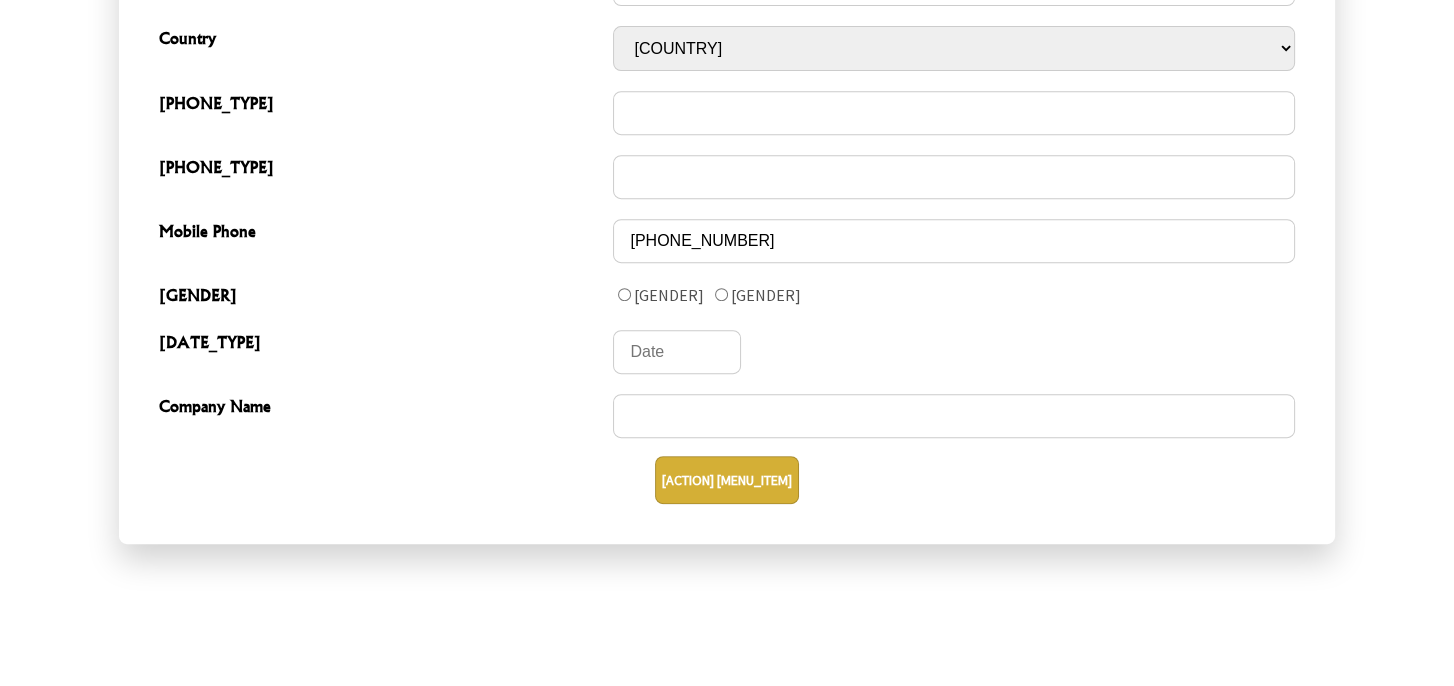 click on "Gender
Male
Female" at bounding box center (727, 296) 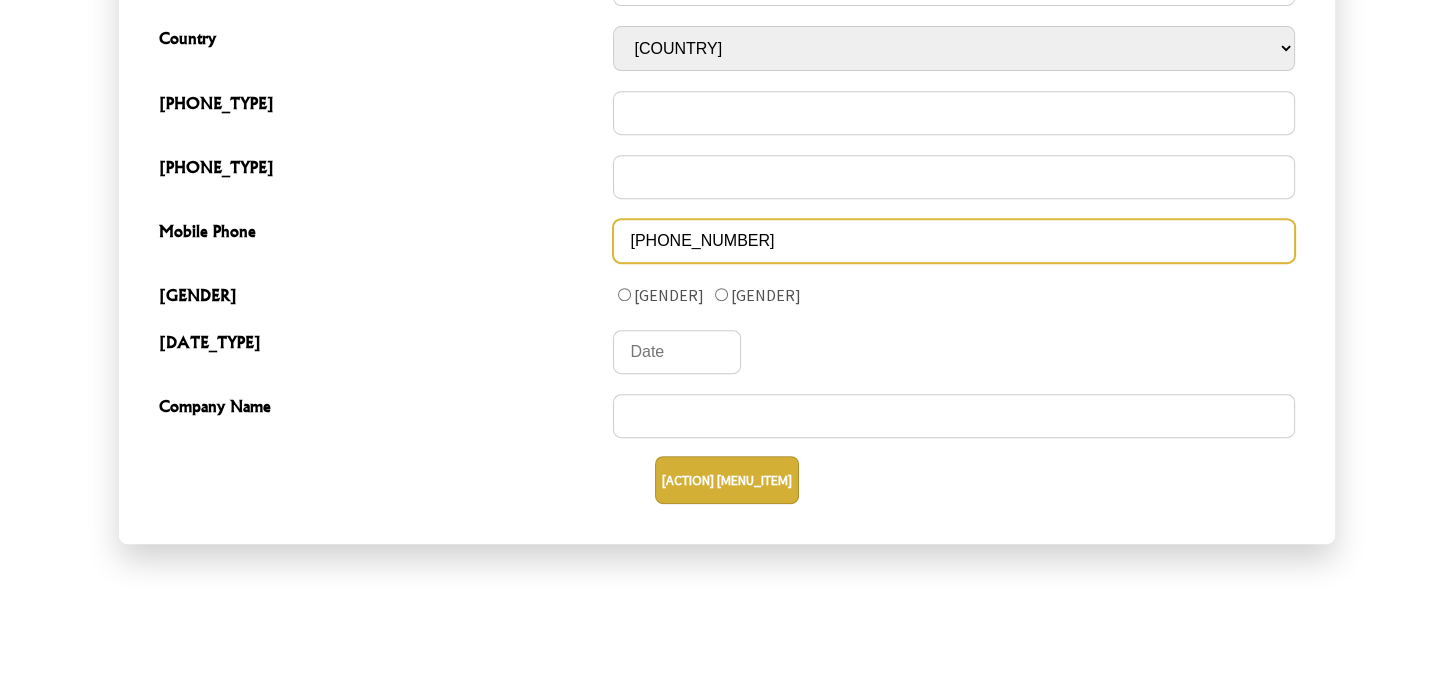 drag, startPoint x: 732, startPoint y: 239, endPoint x: 602, endPoint y: 232, distance: 130.18832 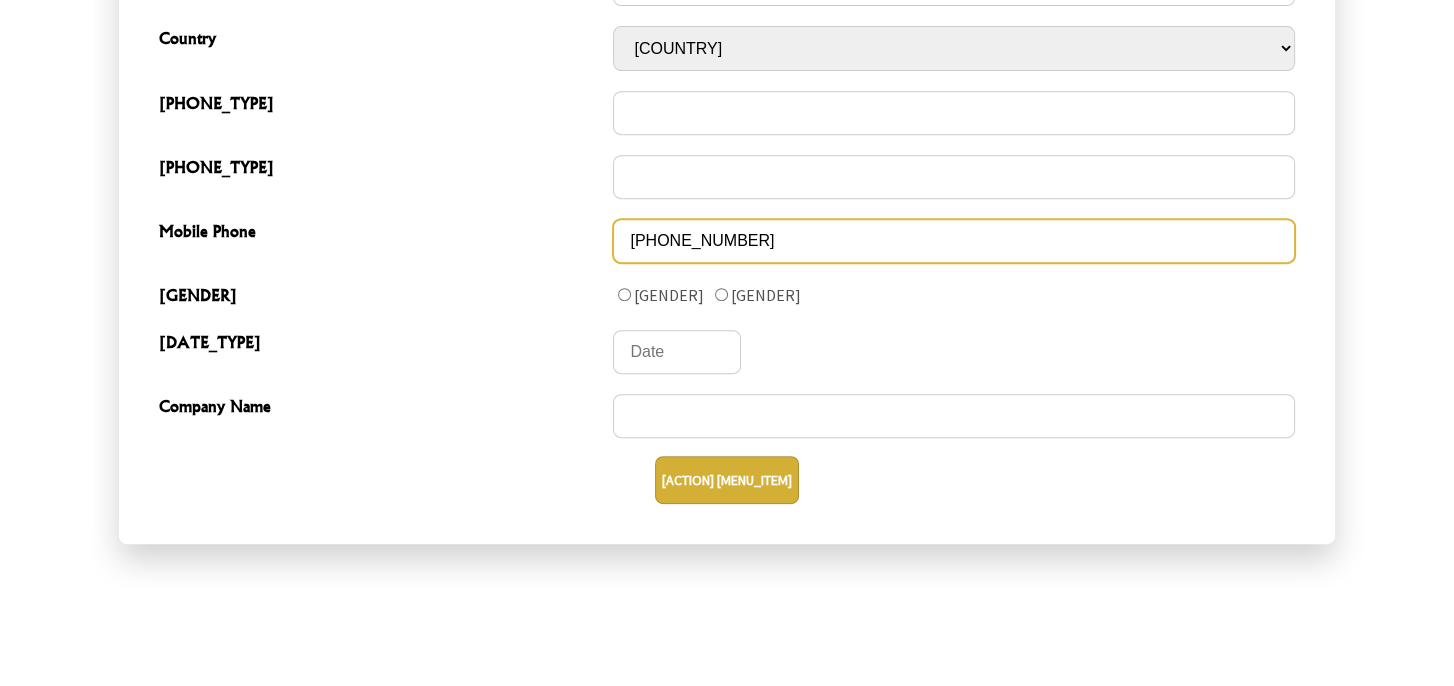 click on "Mobile Phone
02108119033" at bounding box center (727, 241) 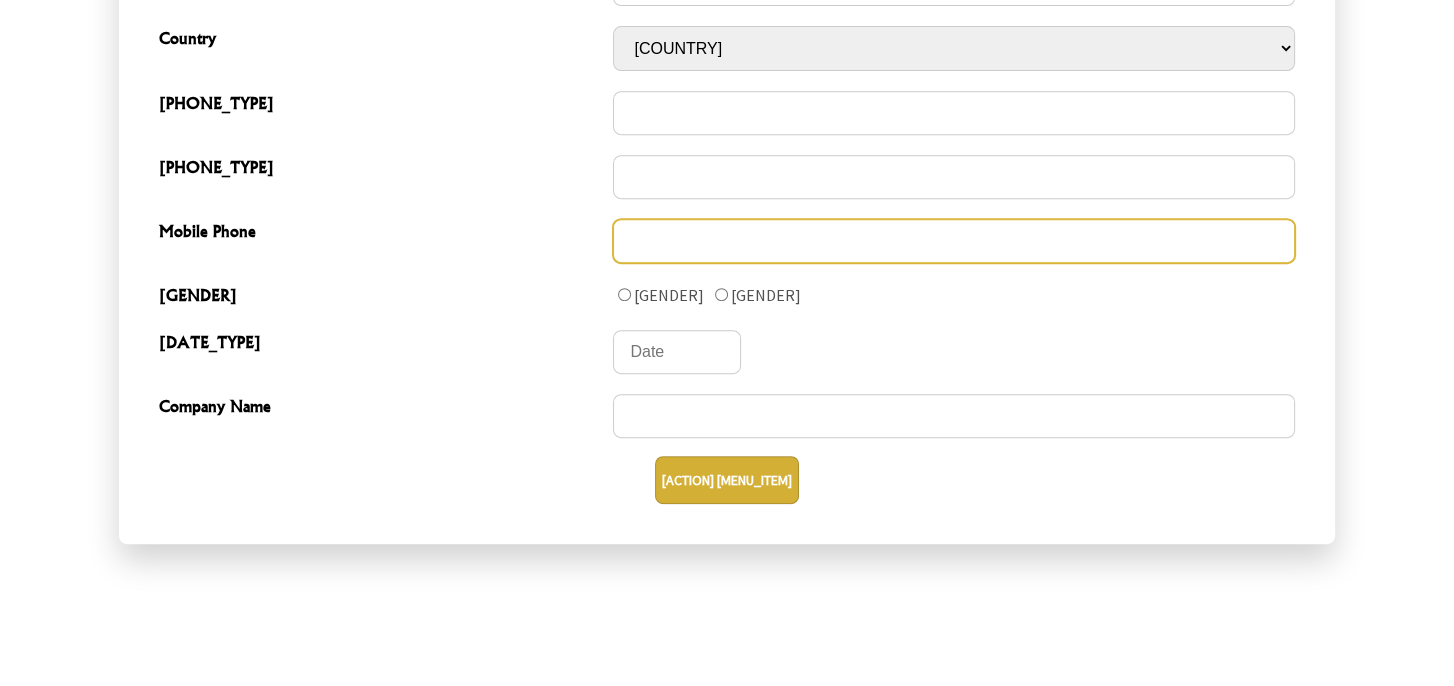 type 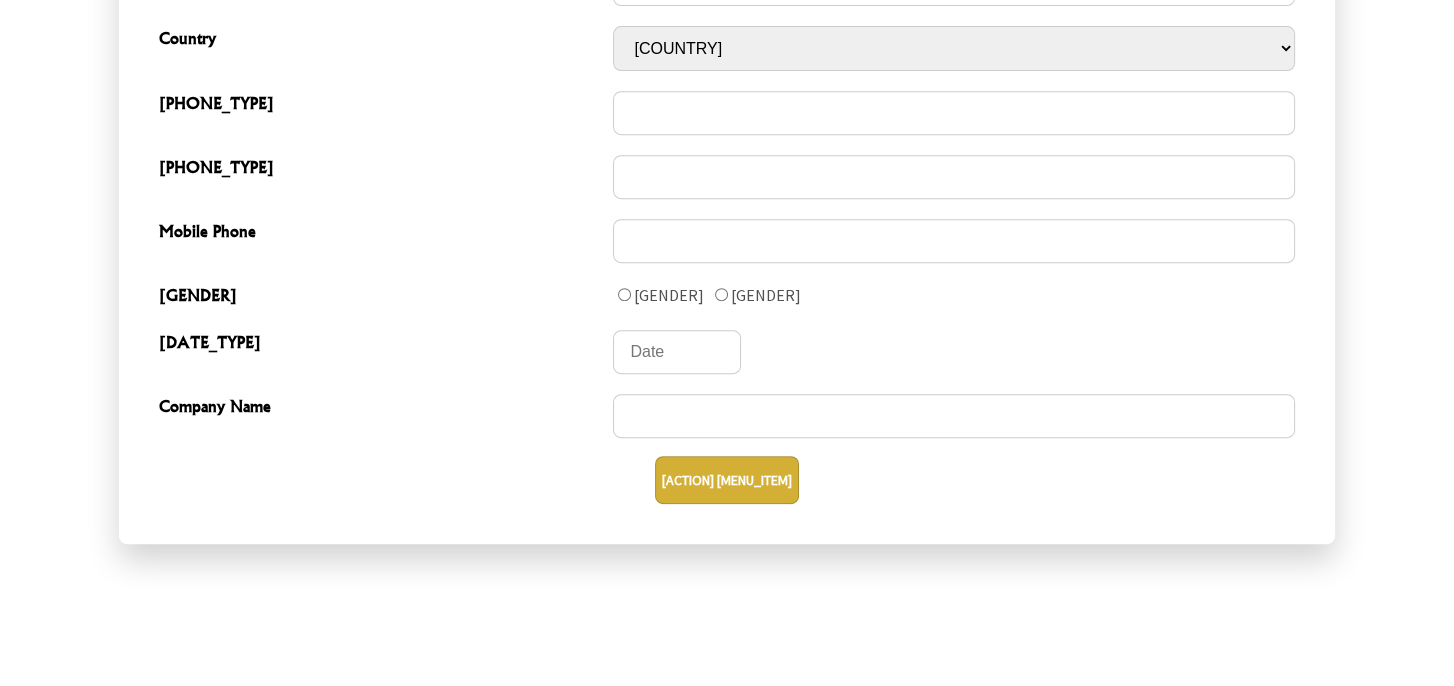 click on "Date of Birth" at bounding box center (386, 352) 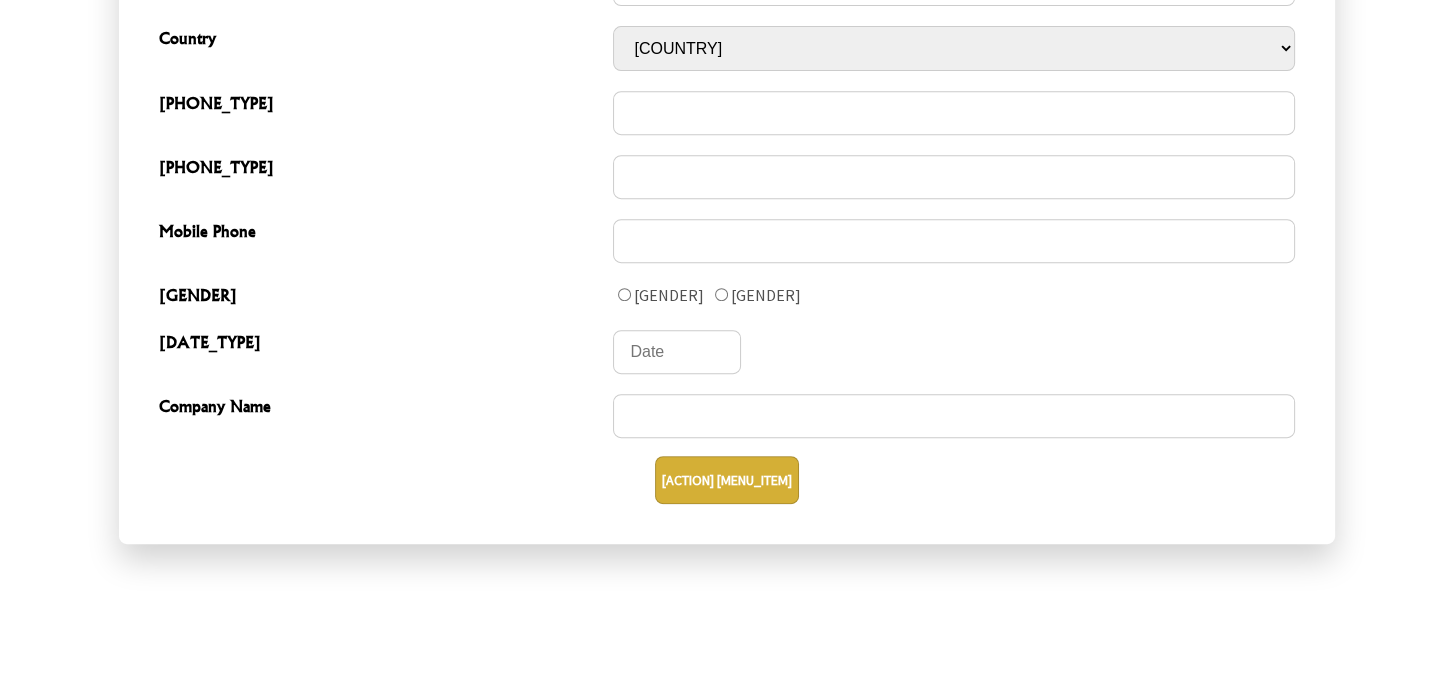 click on "Update Profile" at bounding box center (727, 480) 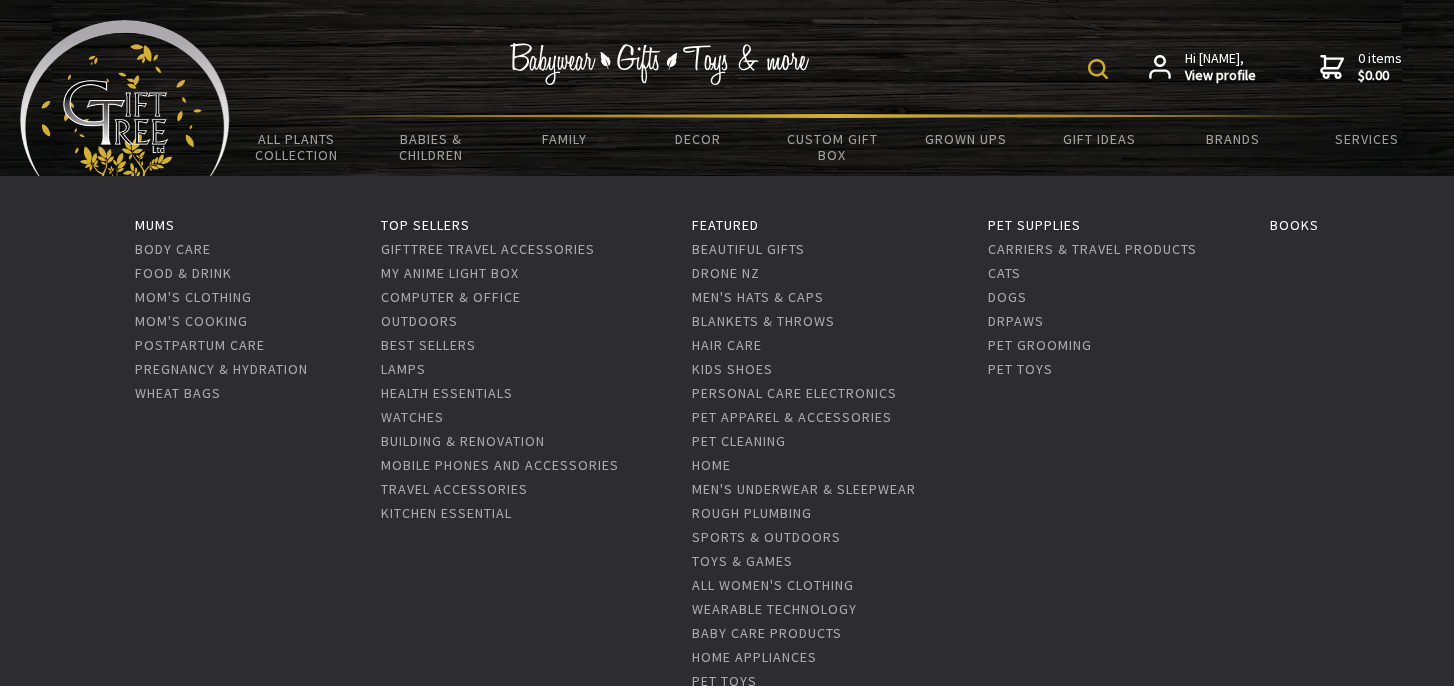 scroll, scrollTop: 0, scrollLeft: 0, axis: both 